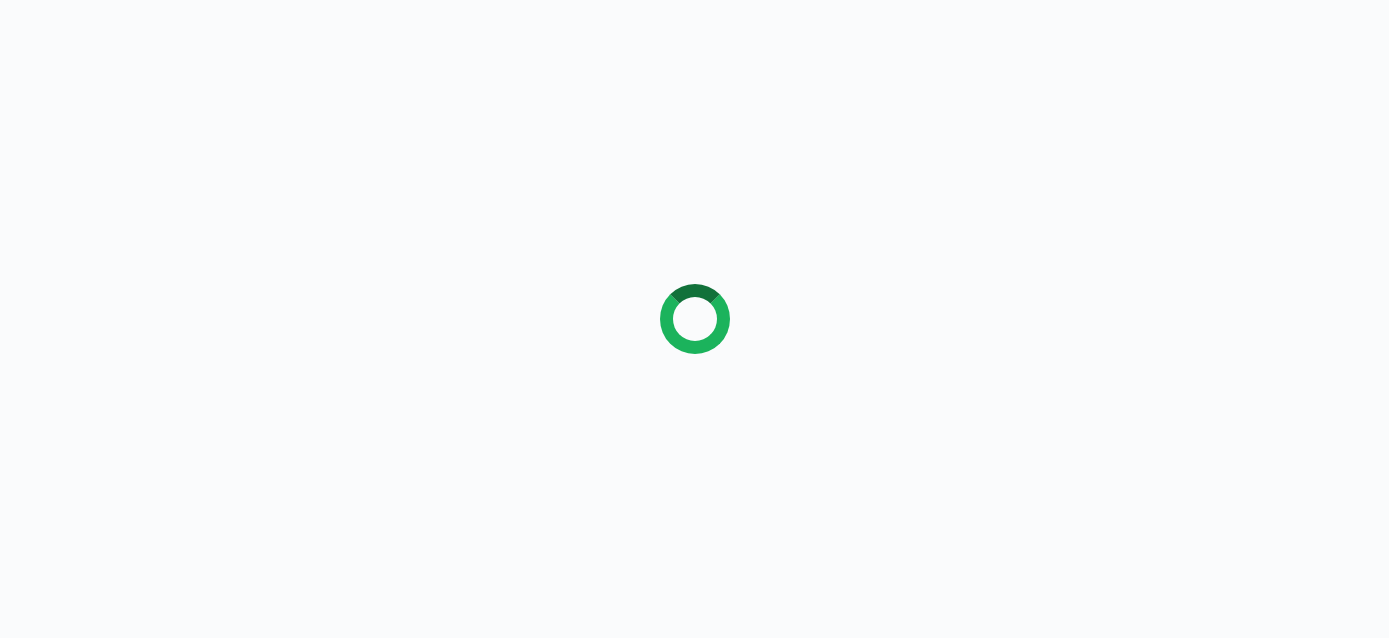 scroll, scrollTop: 0, scrollLeft: 0, axis: both 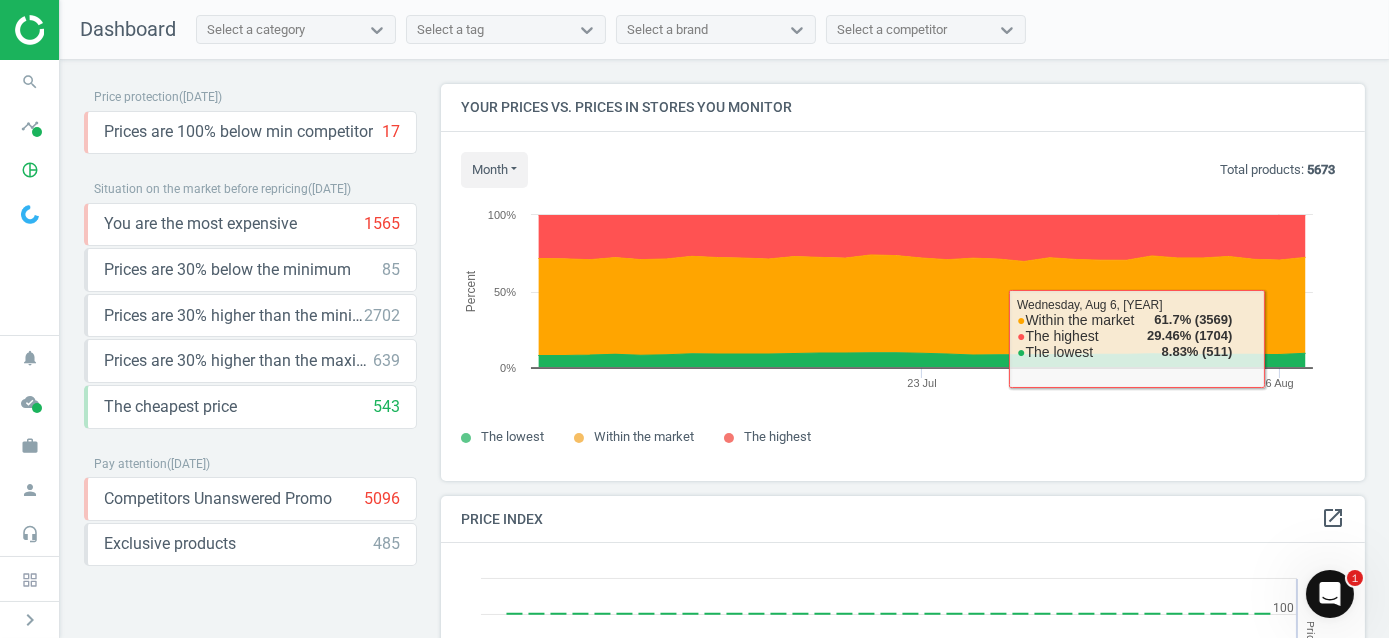 click at bounding box center (1329, 593) 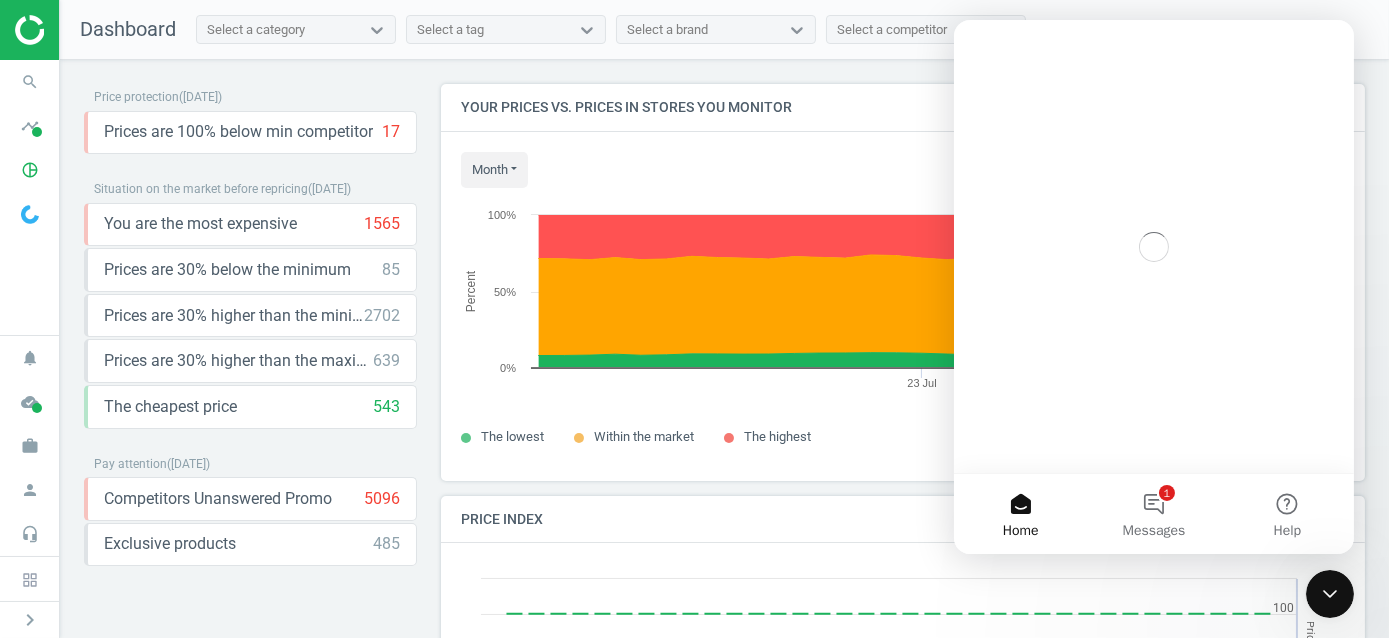 scroll, scrollTop: 0, scrollLeft: 0, axis: both 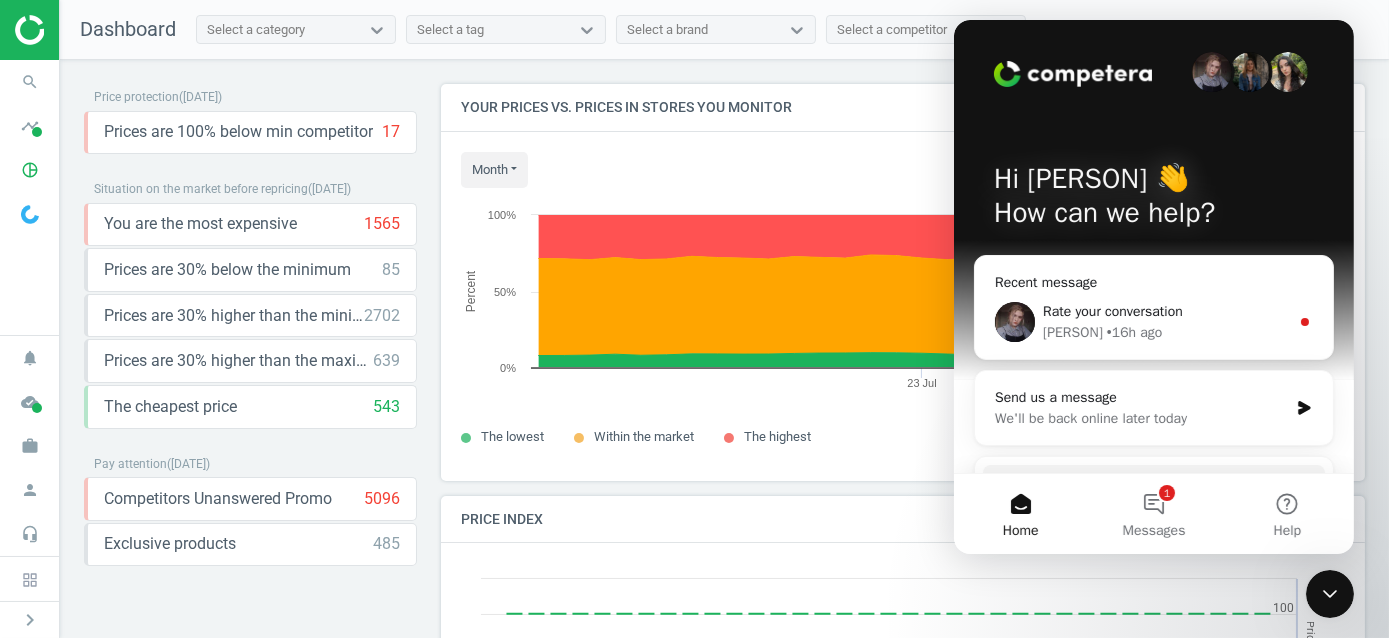 click on "Hi Nadhirah 👋 How can we help?" at bounding box center (1153, 200) 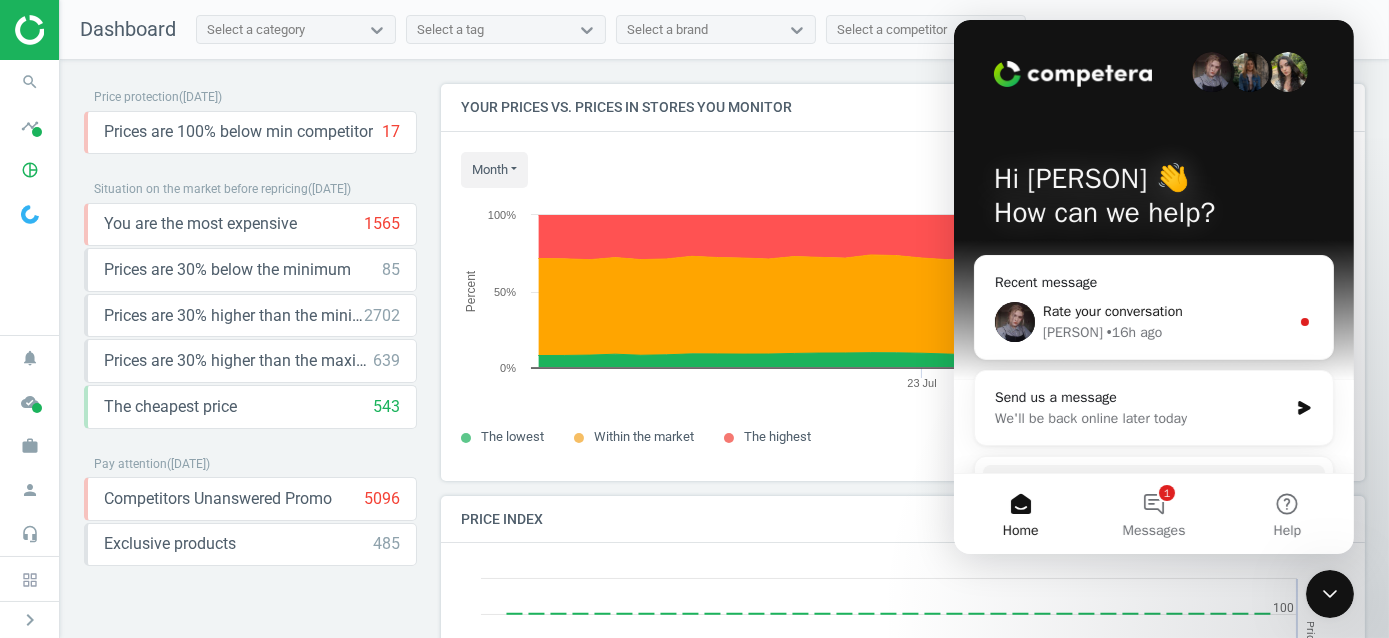click on "Rate your conversation" at bounding box center (1112, 311) 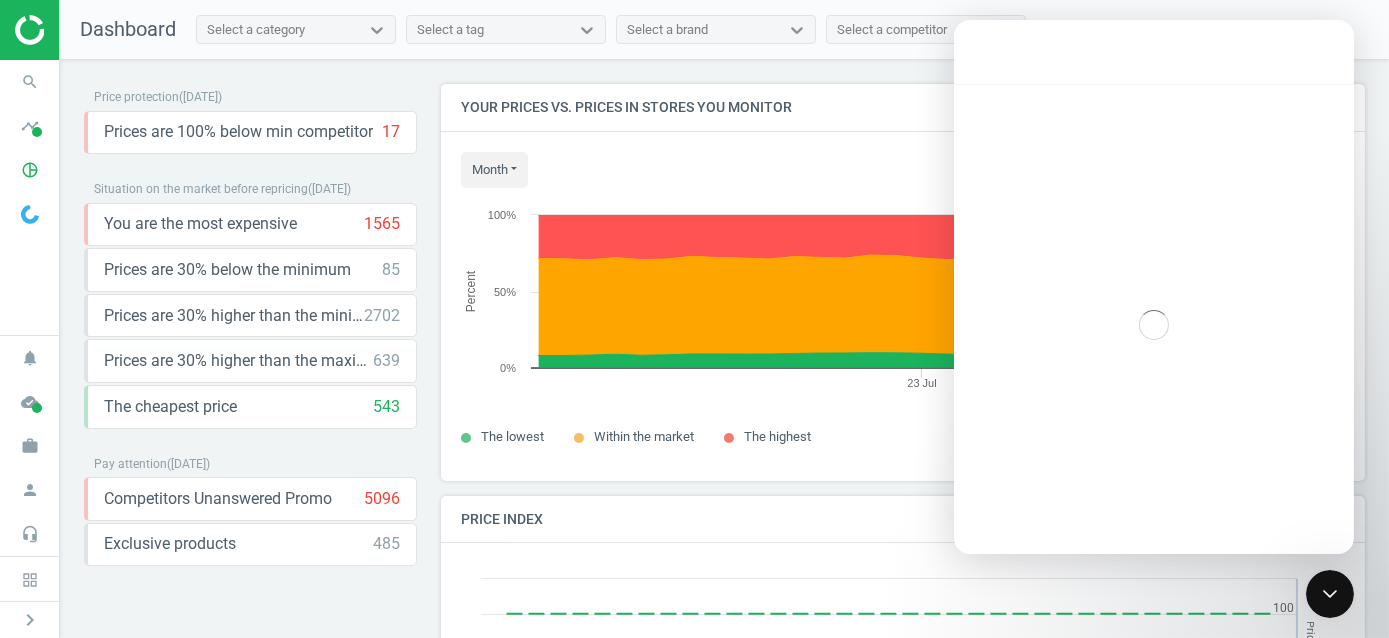 scroll, scrollTop: 2, scrollLeft: 0, axis: vertical 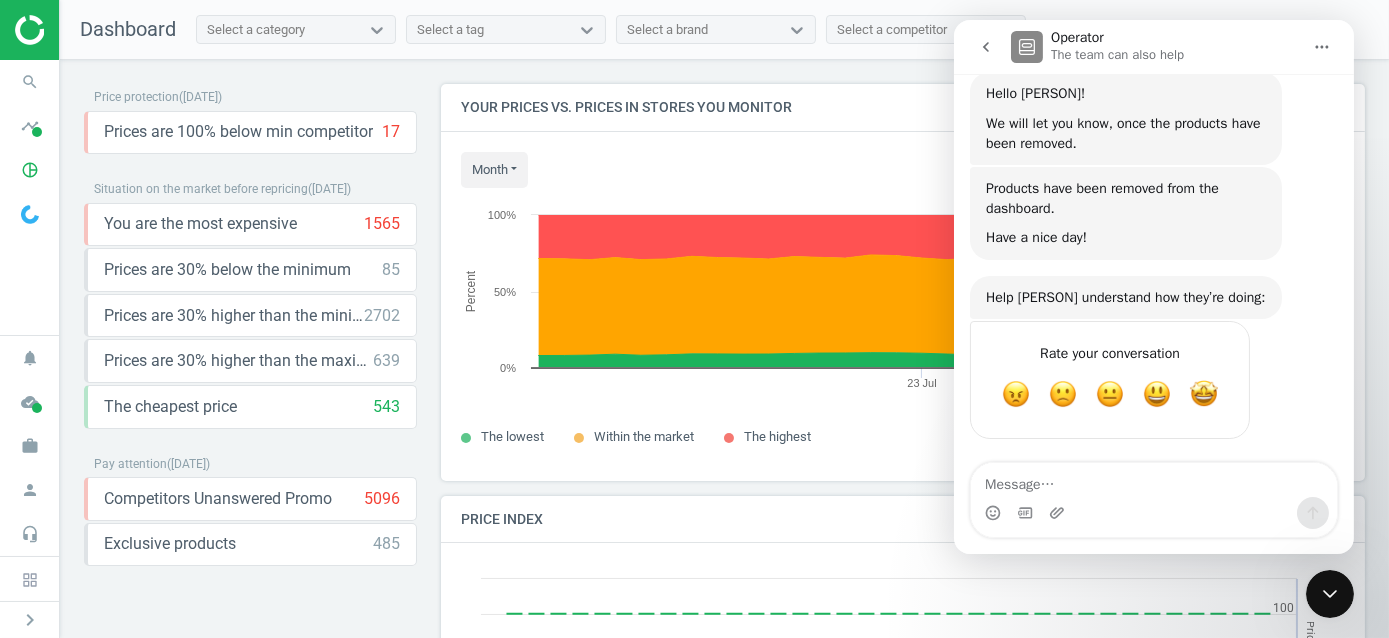 click at bounding box center (1153, 480) 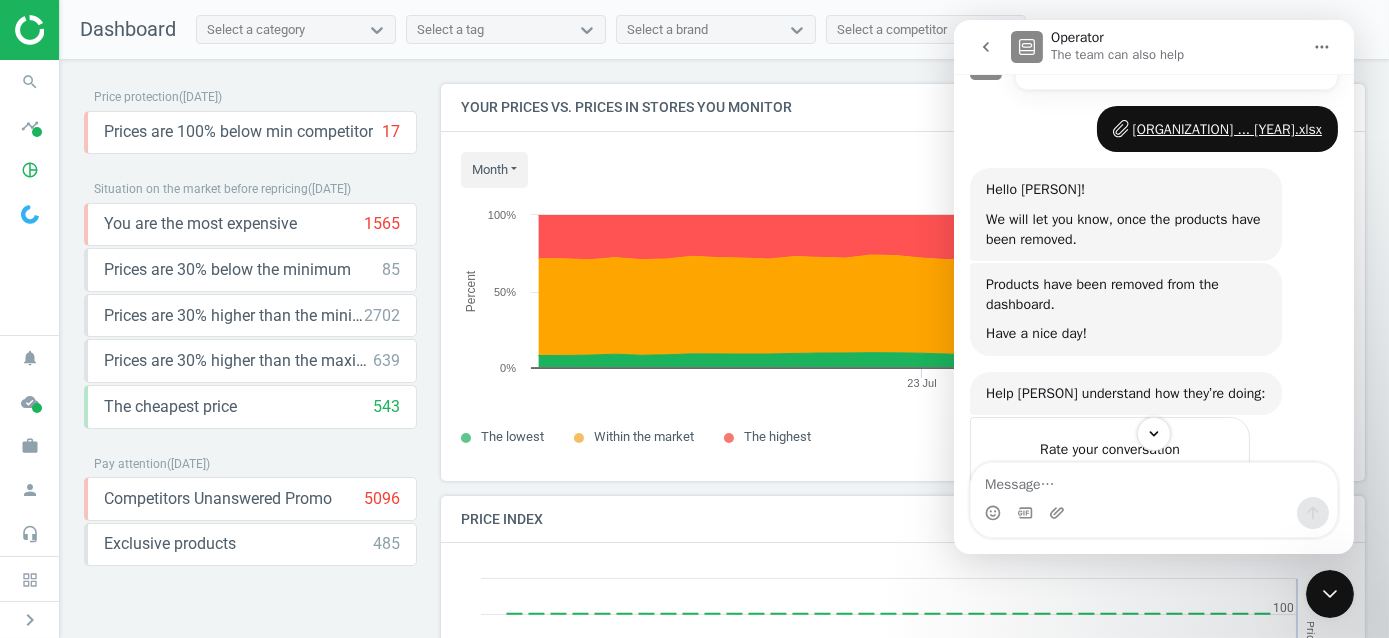scroll, scrollTop: 786, scrollLeft: 0, axis: vertical 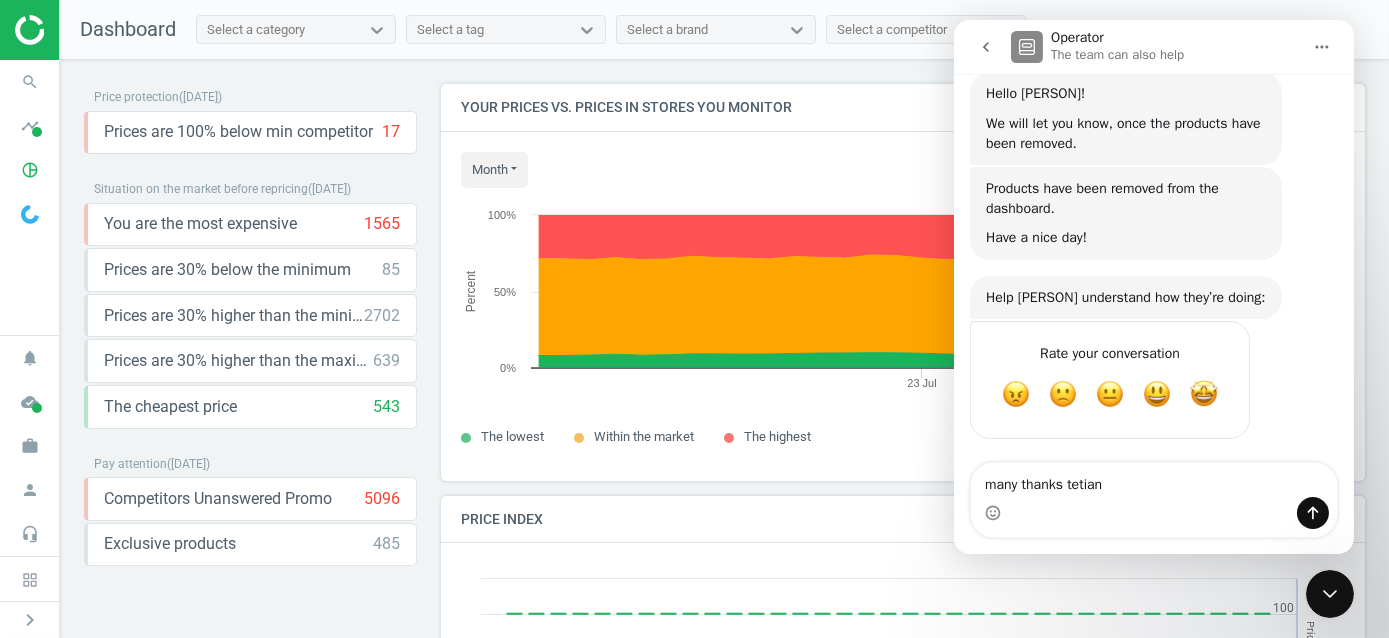 type on "many thanks tetiana" 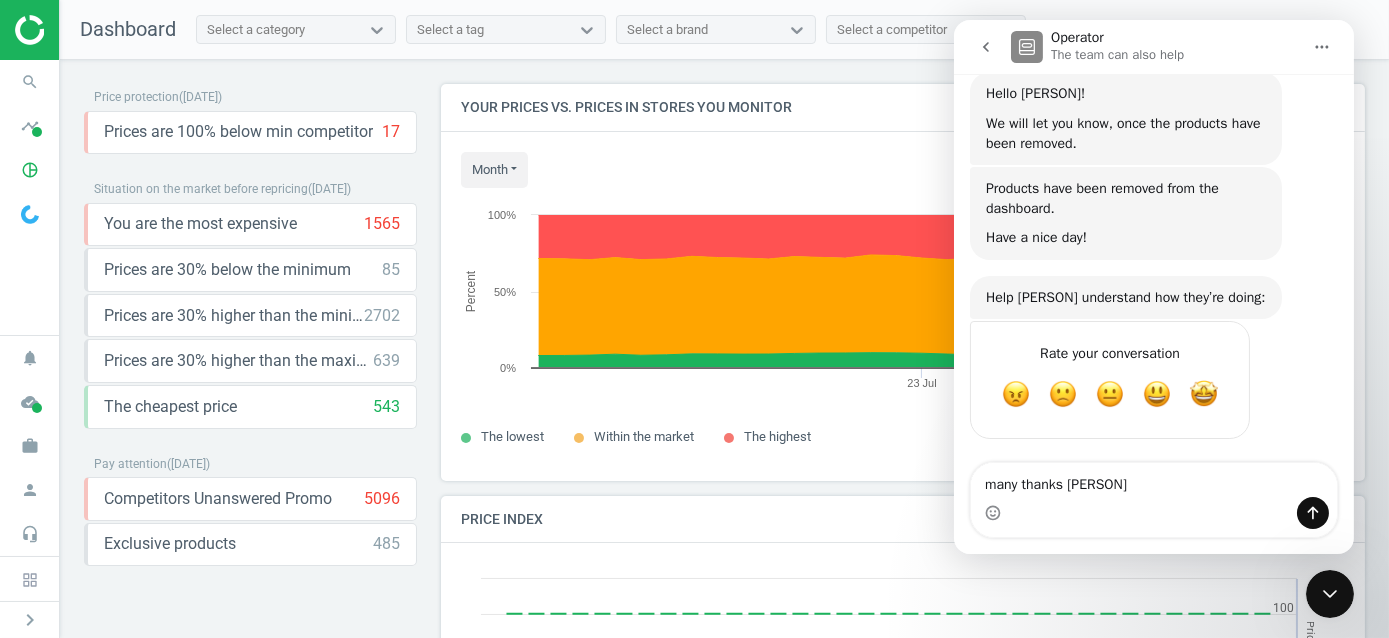 type 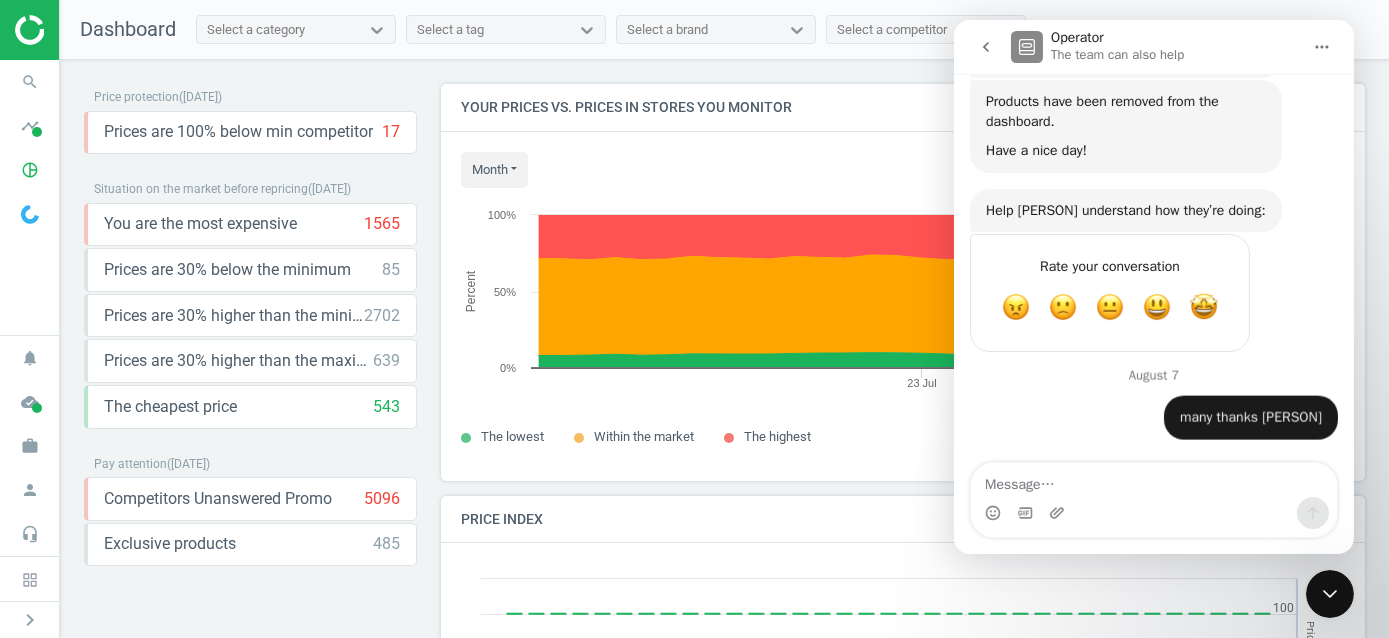 scroll, scrollTop: 899, scrollLeft: 0, axis: vertical 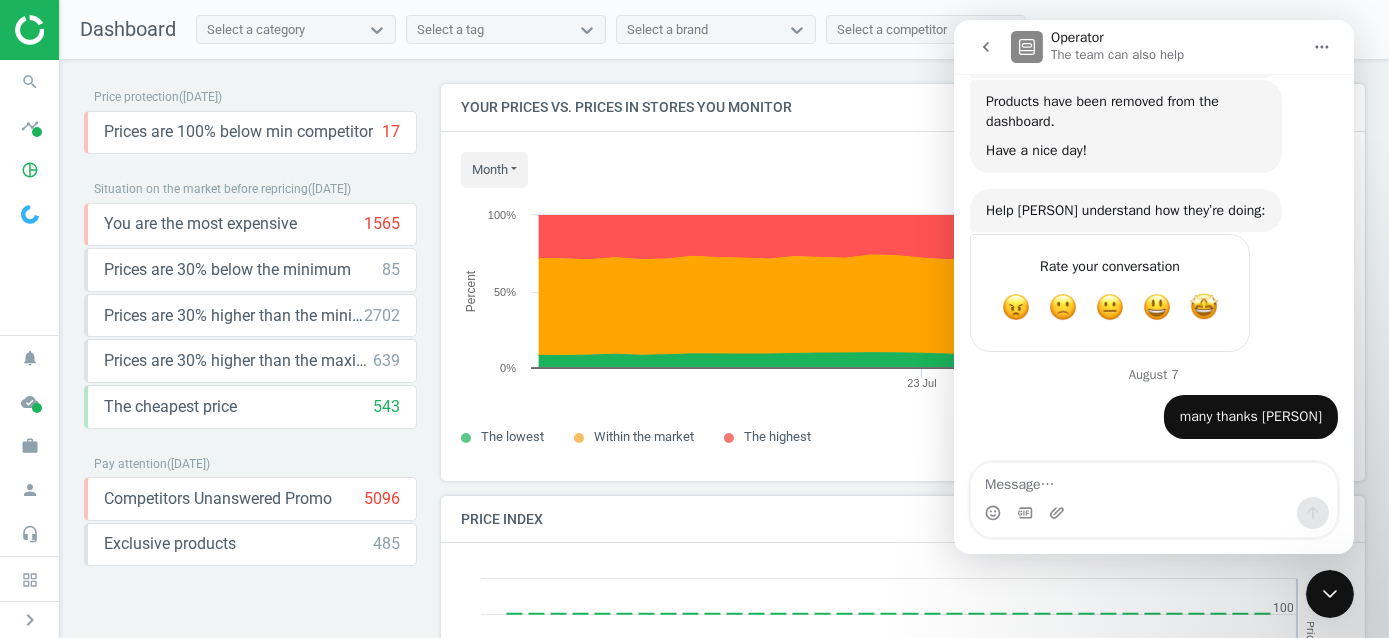 click 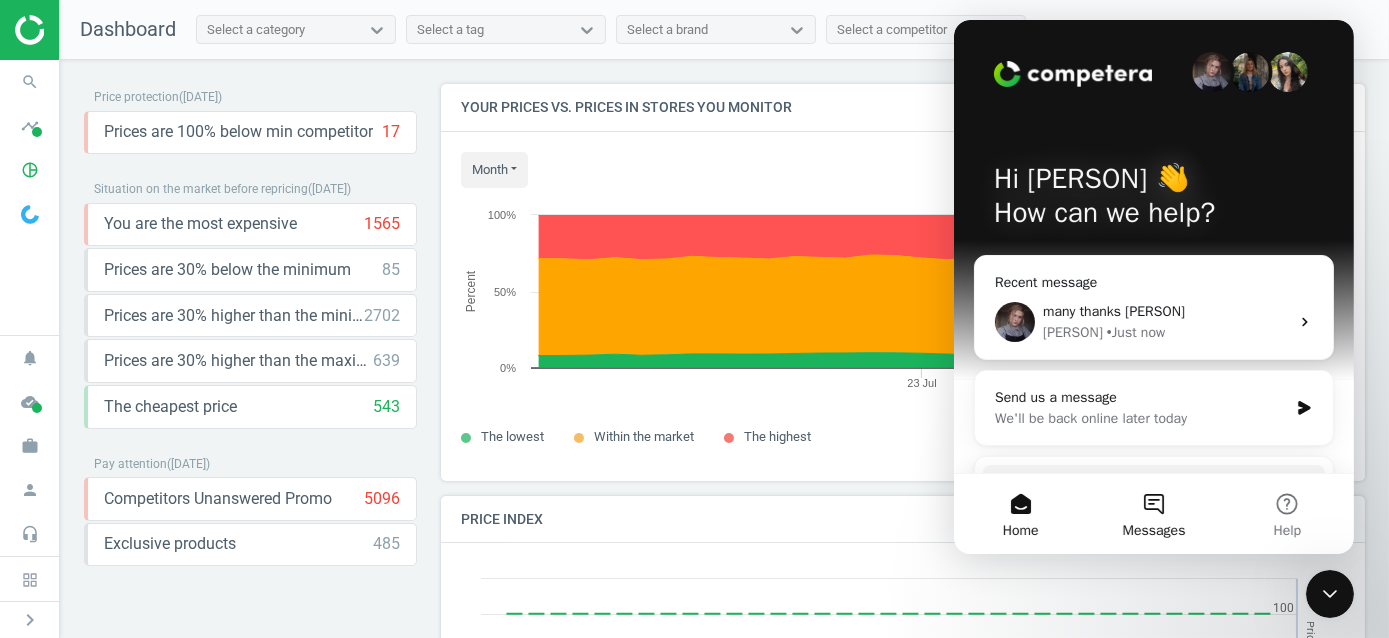 click on "Messages" at bounding box center (1152, 514) 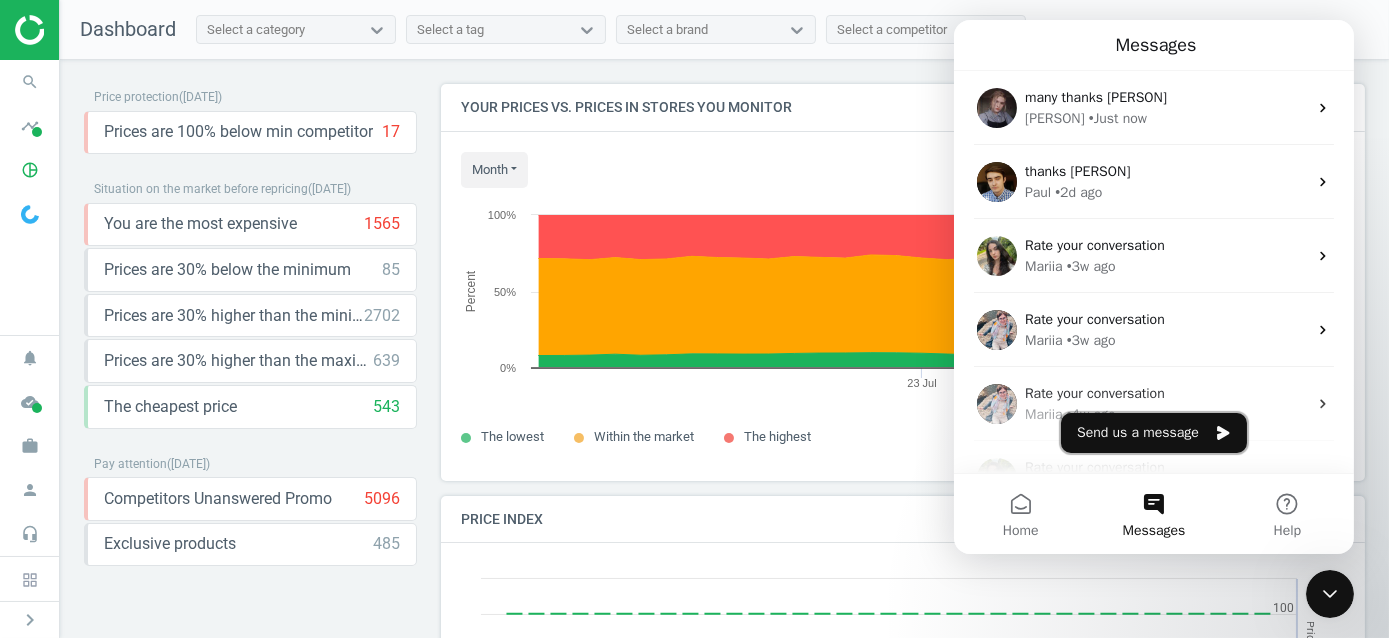 click on "Send us a message" at bounding box center [1153, 433] 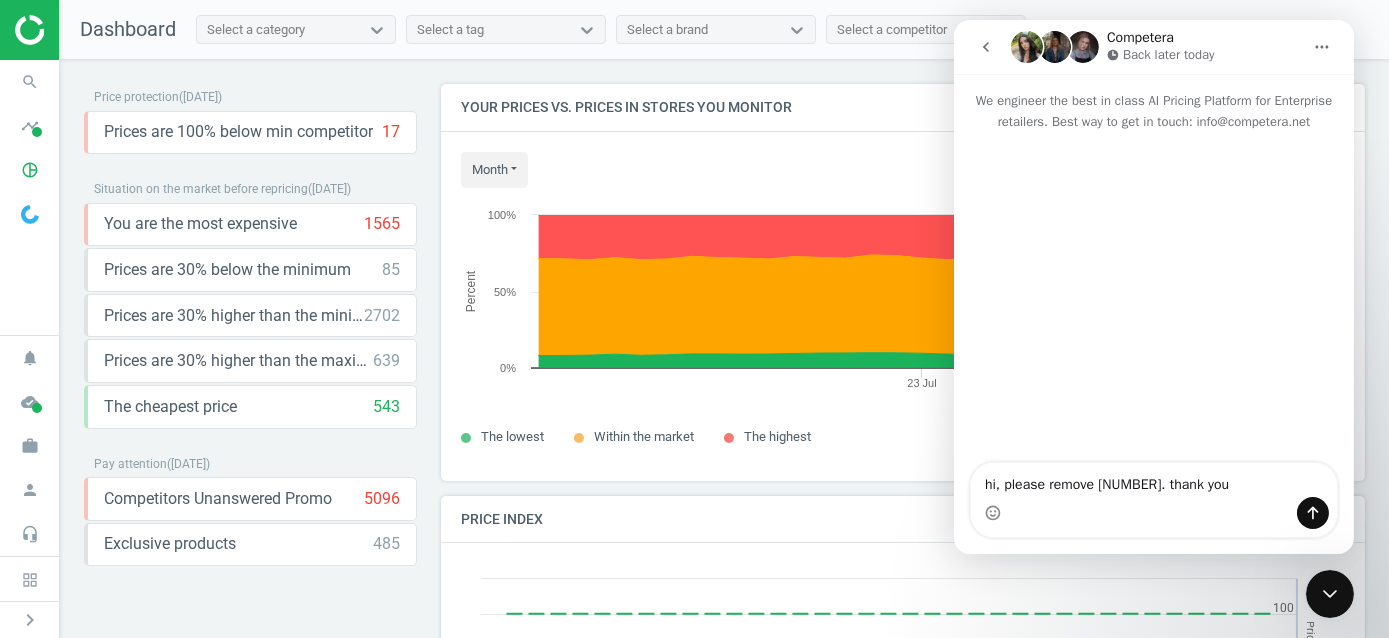 type on "hi, please remove [NUMBER]. thank you." 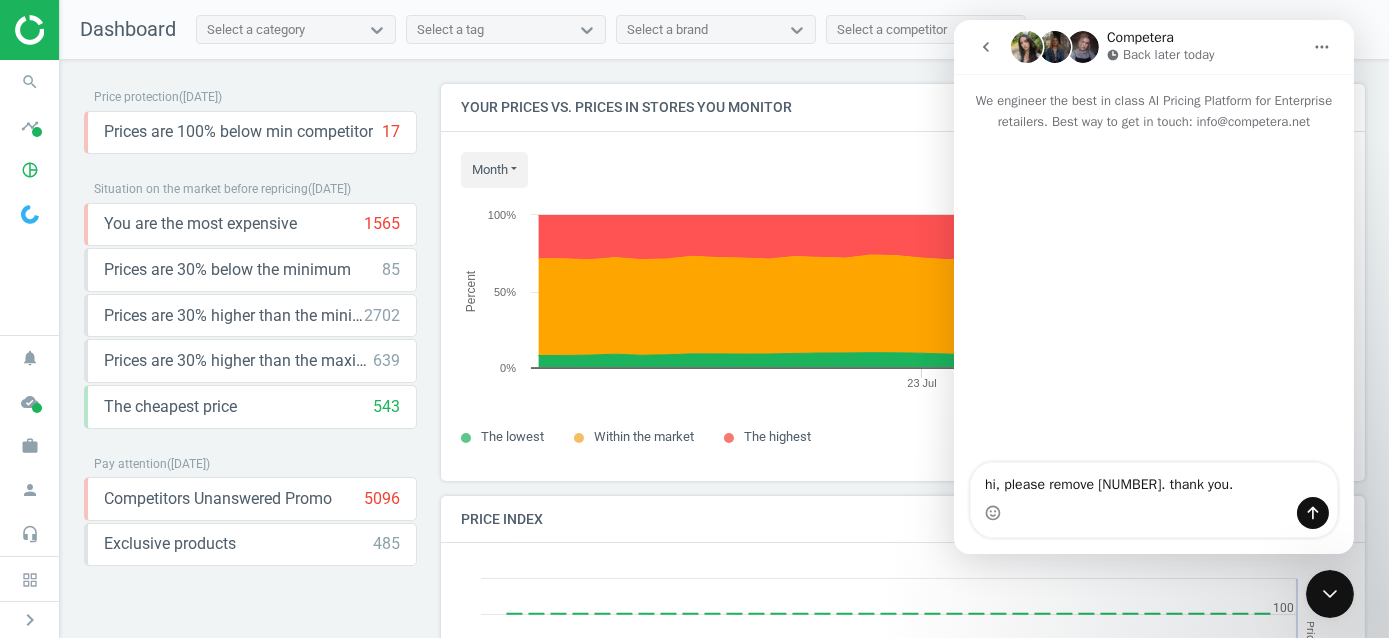 type 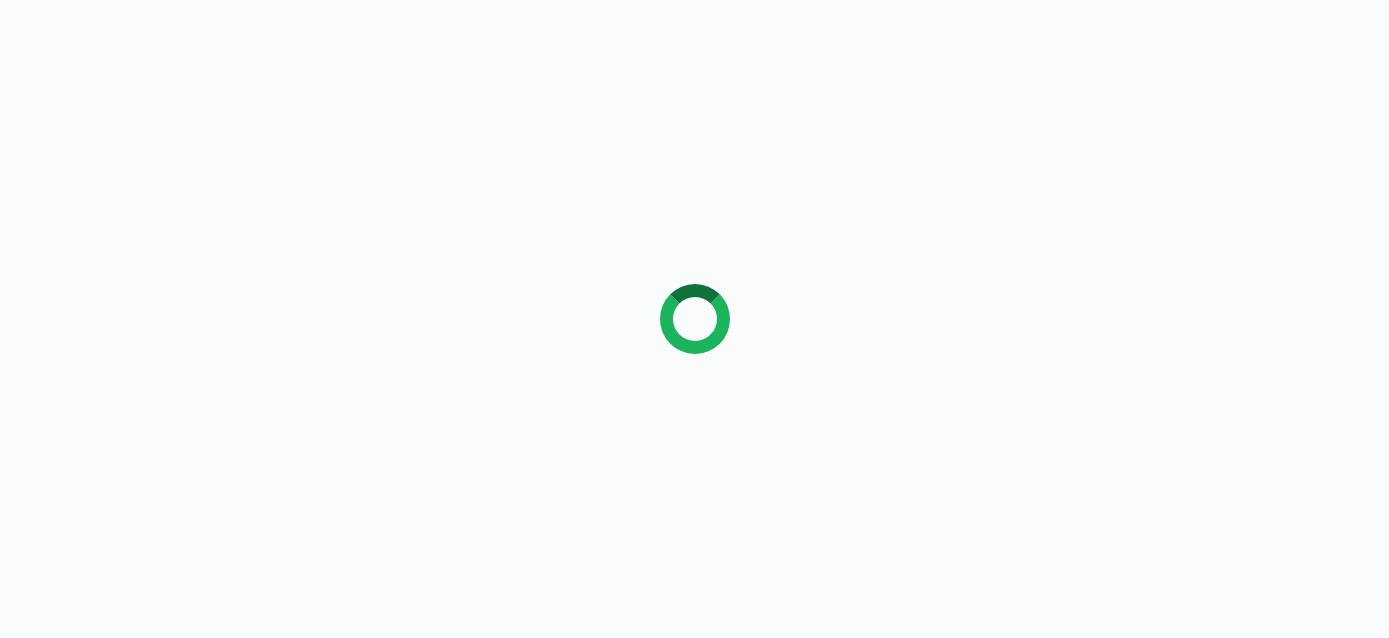scroll, scrollTop: 0, scrollLeft: 0, axis: both 